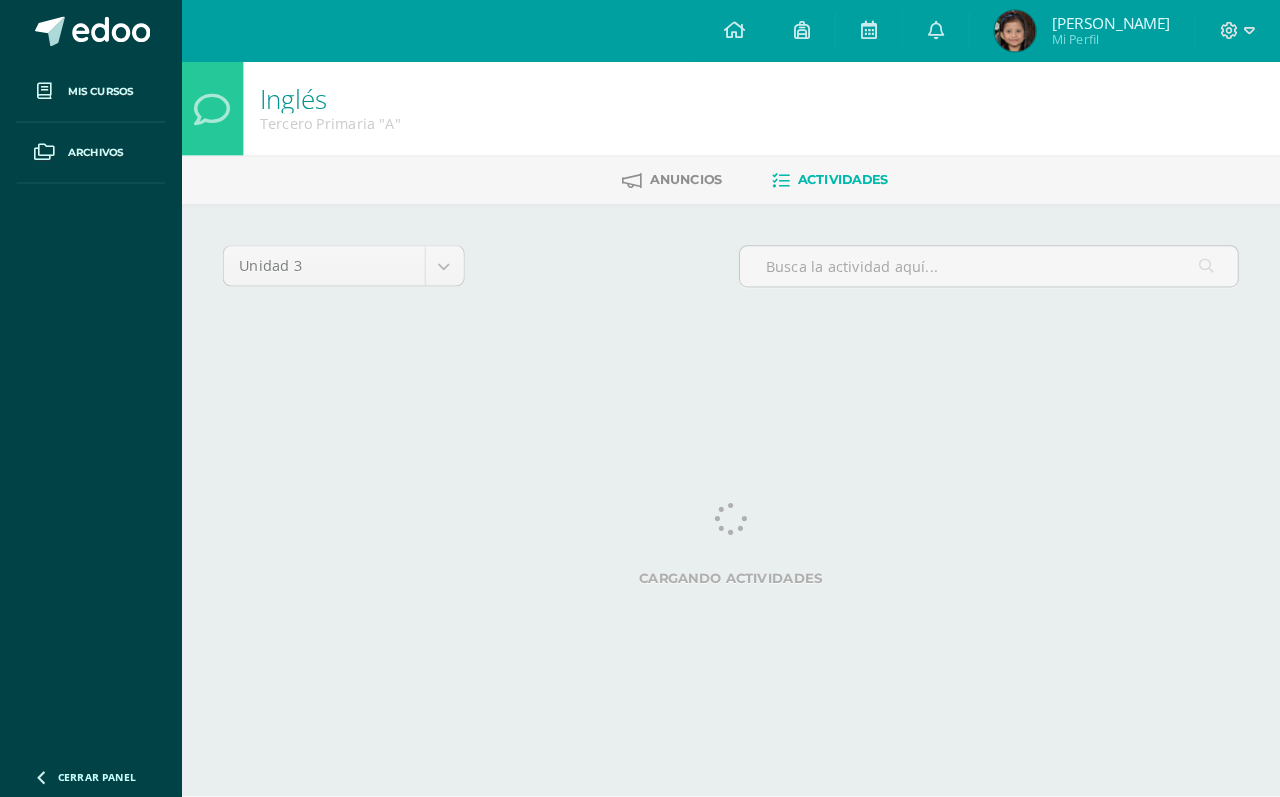 scroll, scrollTop: 0, scrollLeft: 0, axis: both 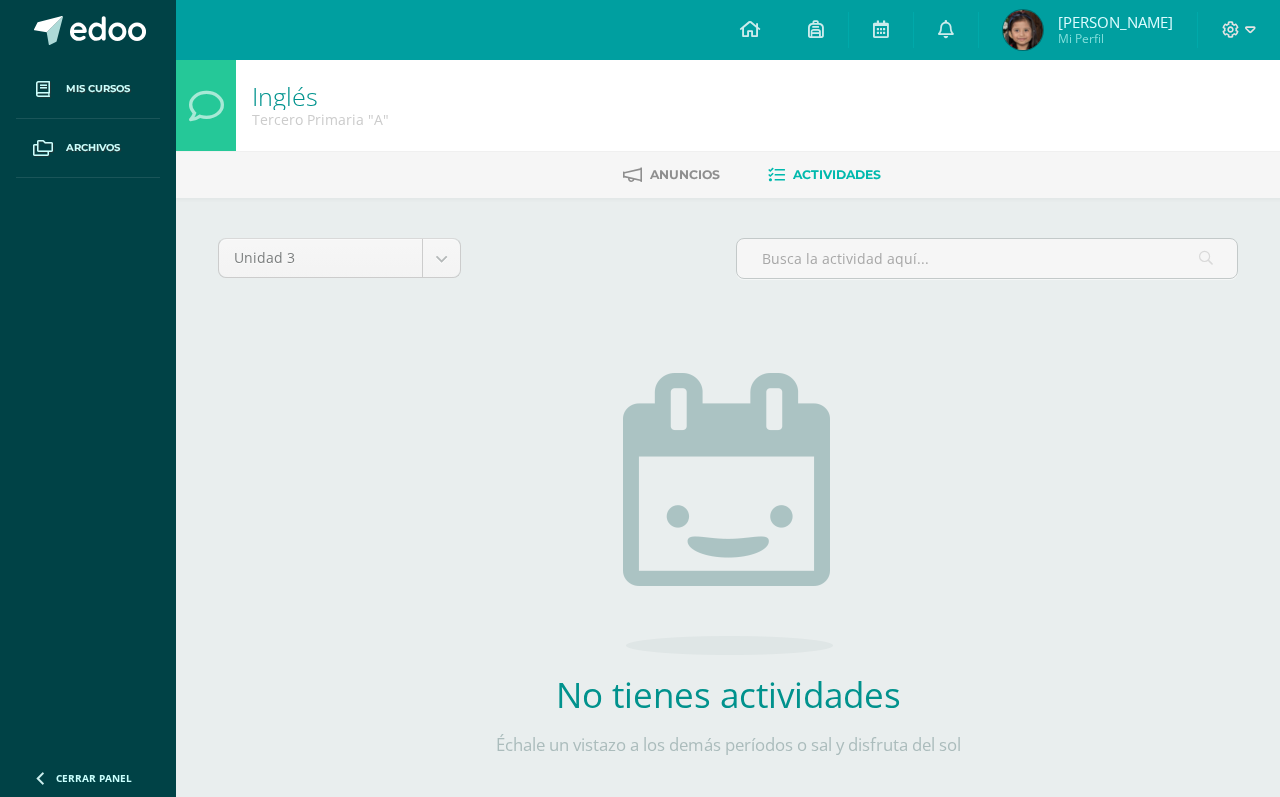 click at bounding box center (881, 30) 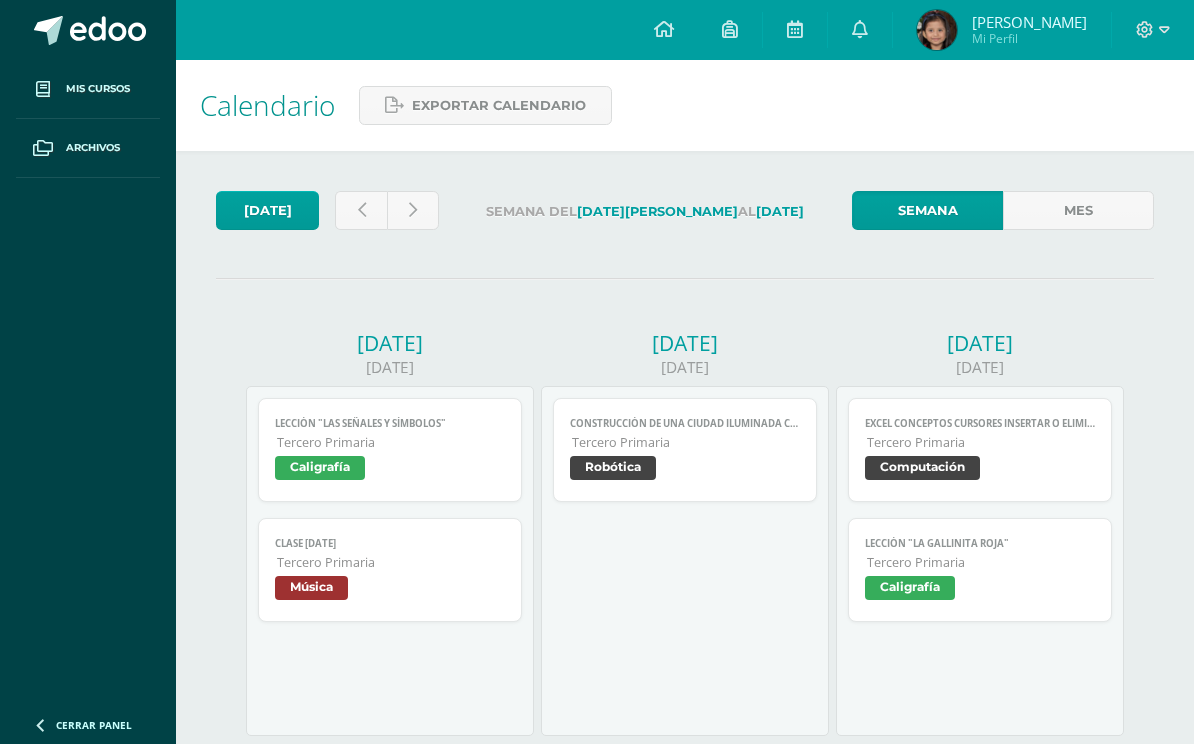scroll, scrollTop: 0, scrollLeft: 0, axis: both 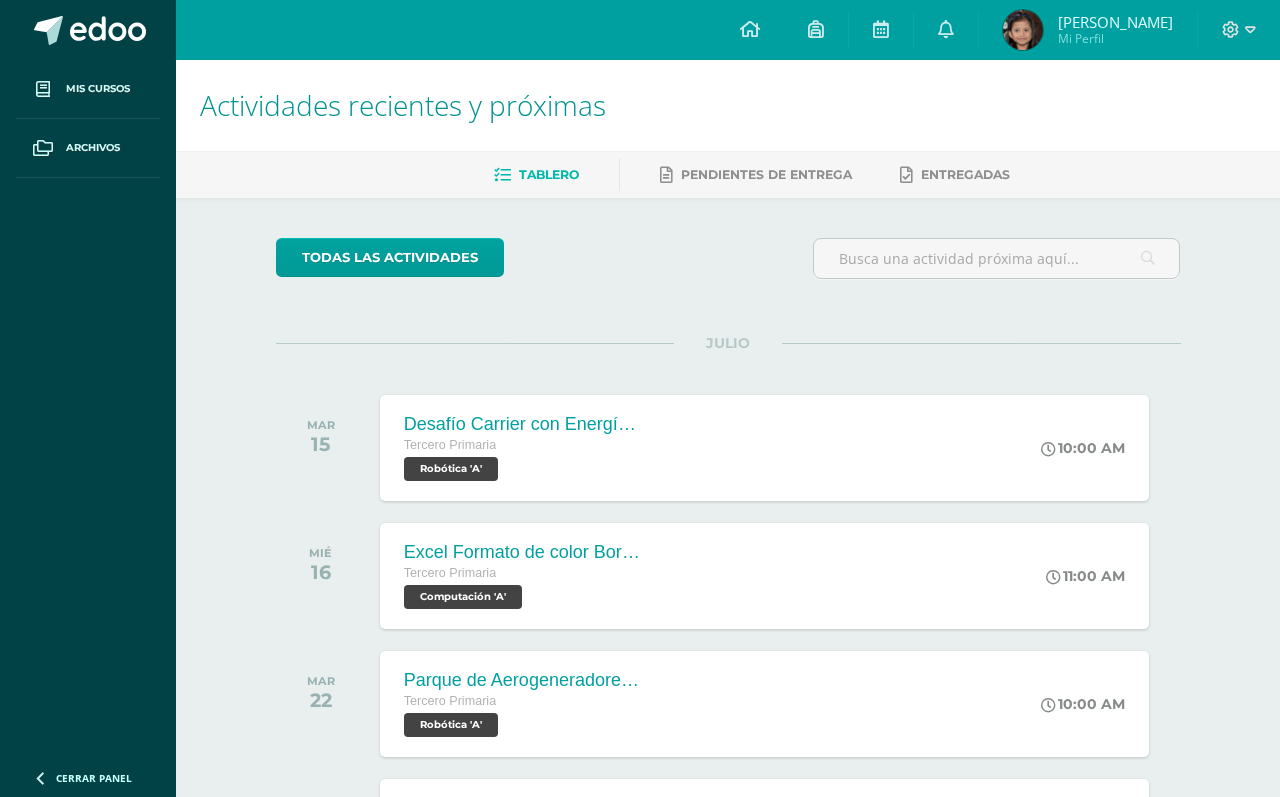 click at bounding box center [881, 30] 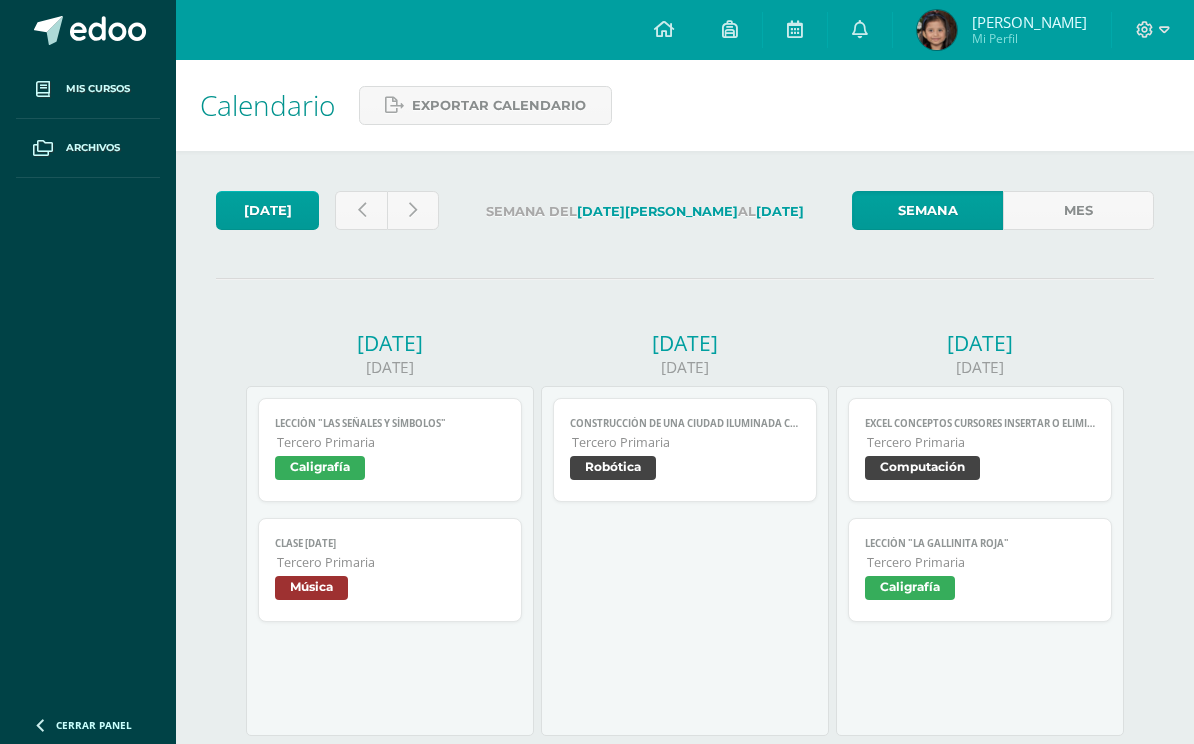 scroll, scrollTop: 0, scrollLeft: 0, axis: both 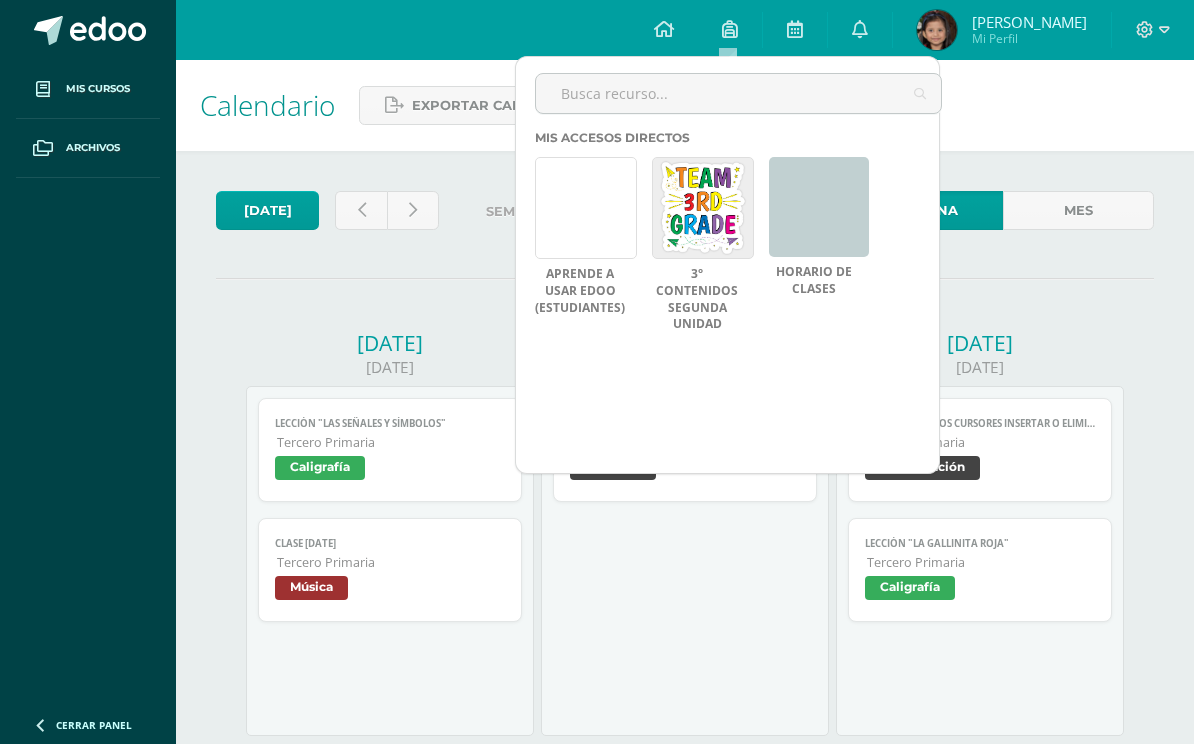 click at bounding box center (730, 30) 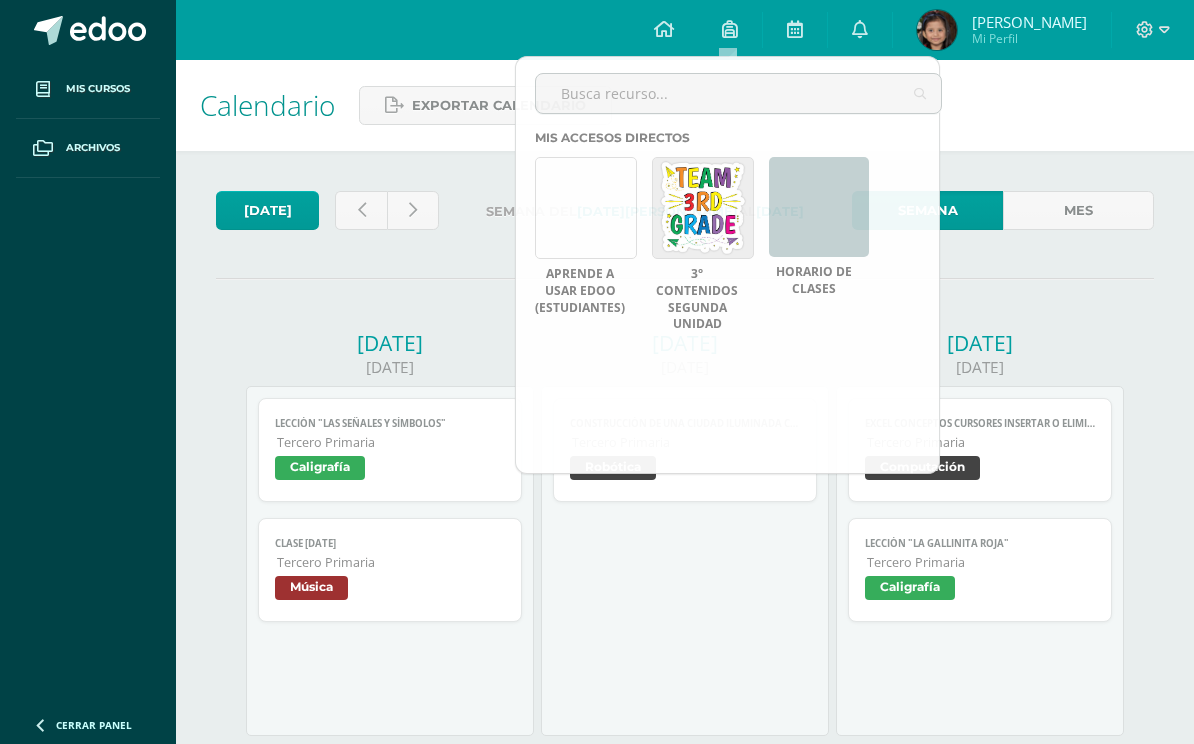 click at bounding box center [860, 29] 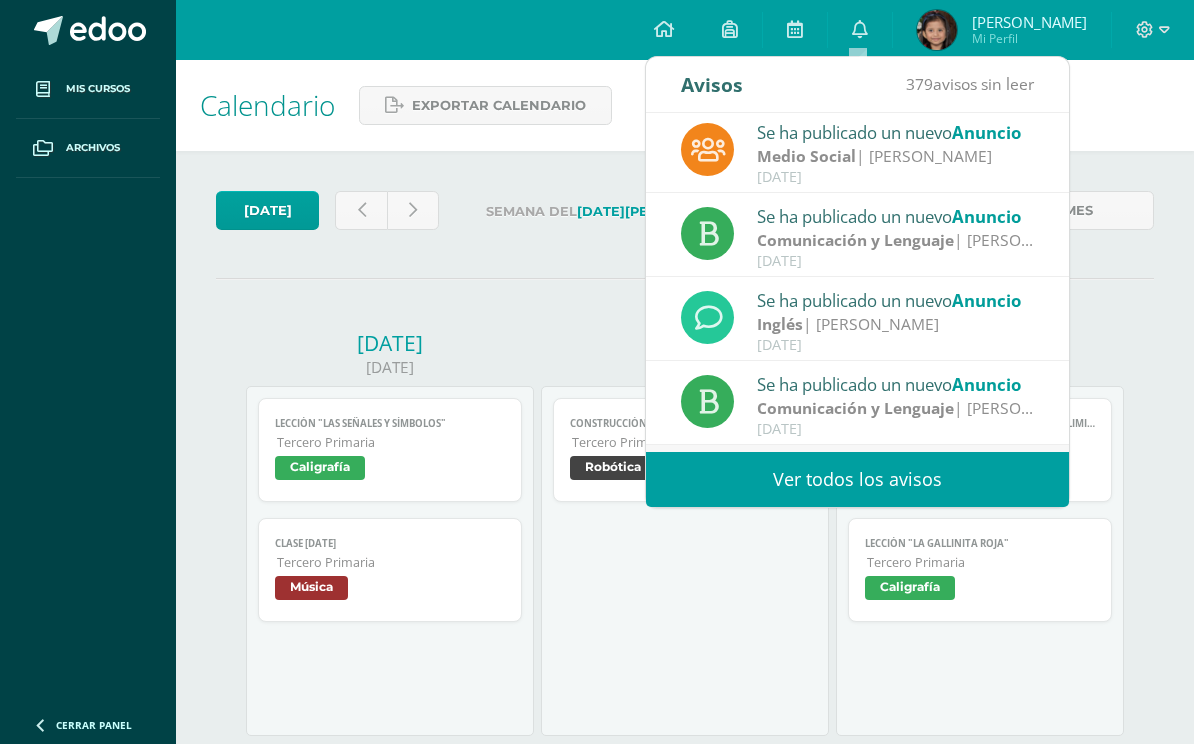 scroll, scrollTop: 169, scrollLeft: 0, axis: vertical 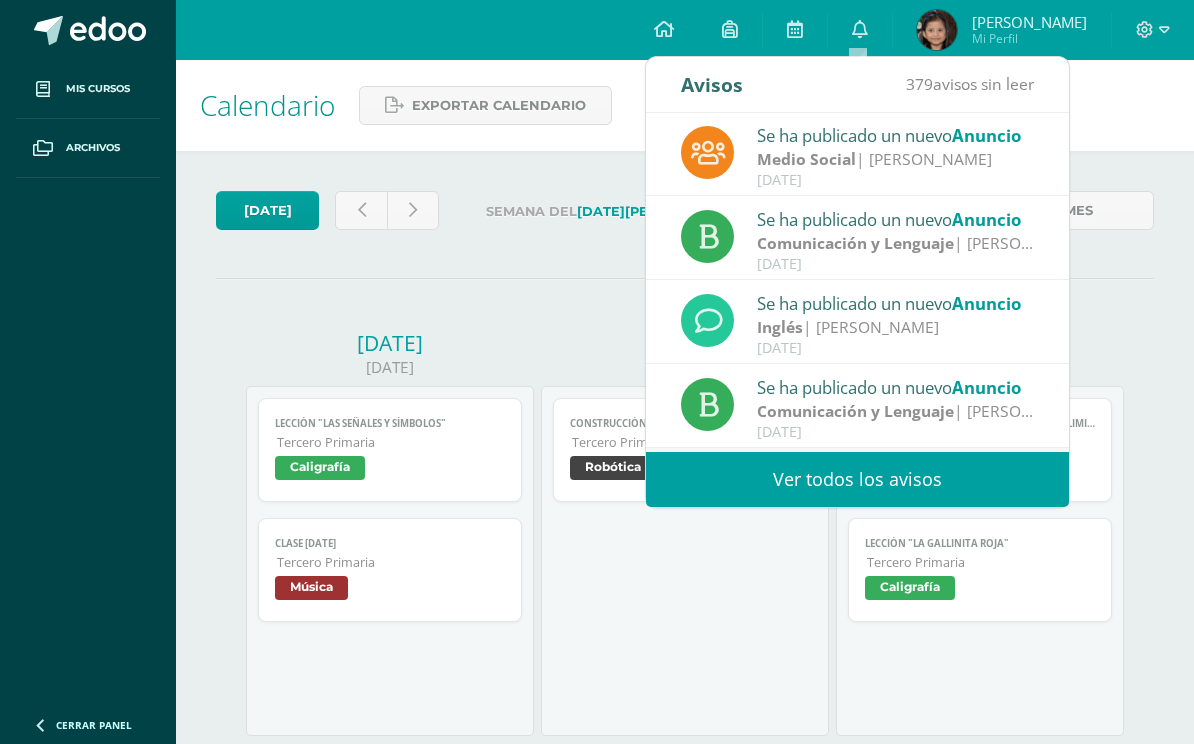 click on "Comunicación y Lenguaje
| [PERSON_NAME]" at bounding box center [896, 243] 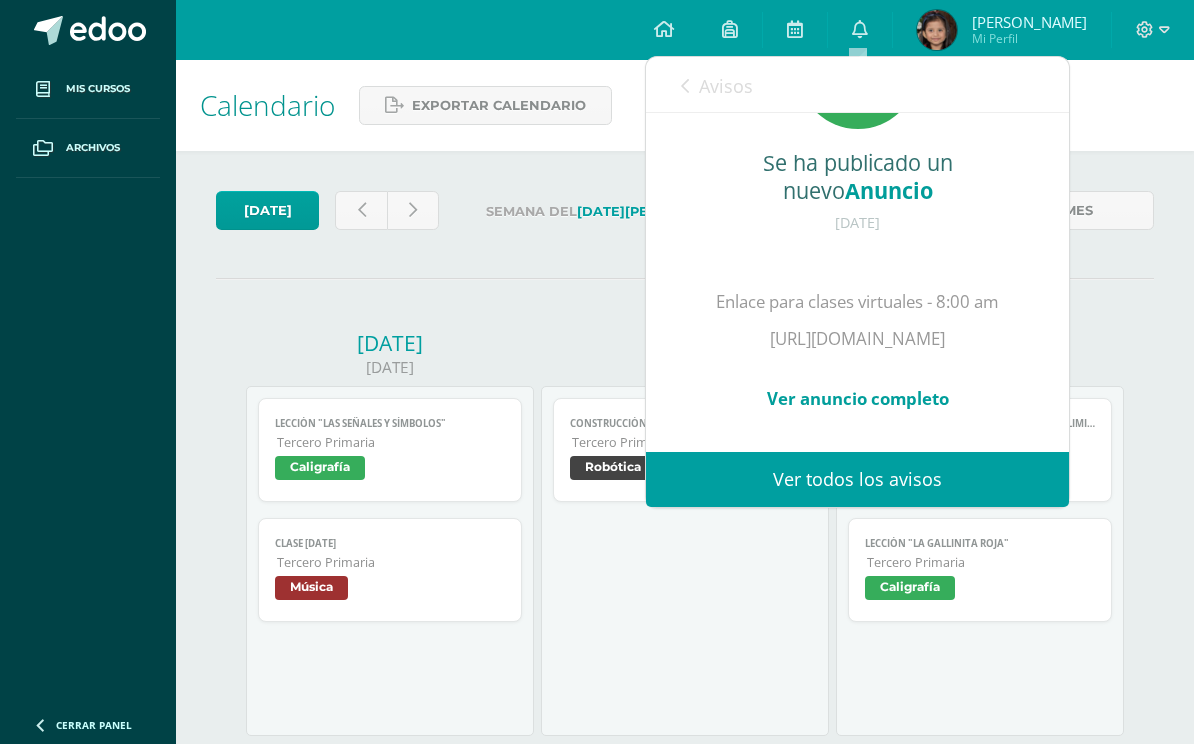 scroll, scrollTop: 159, scrollLeft: 0, axis: vertical 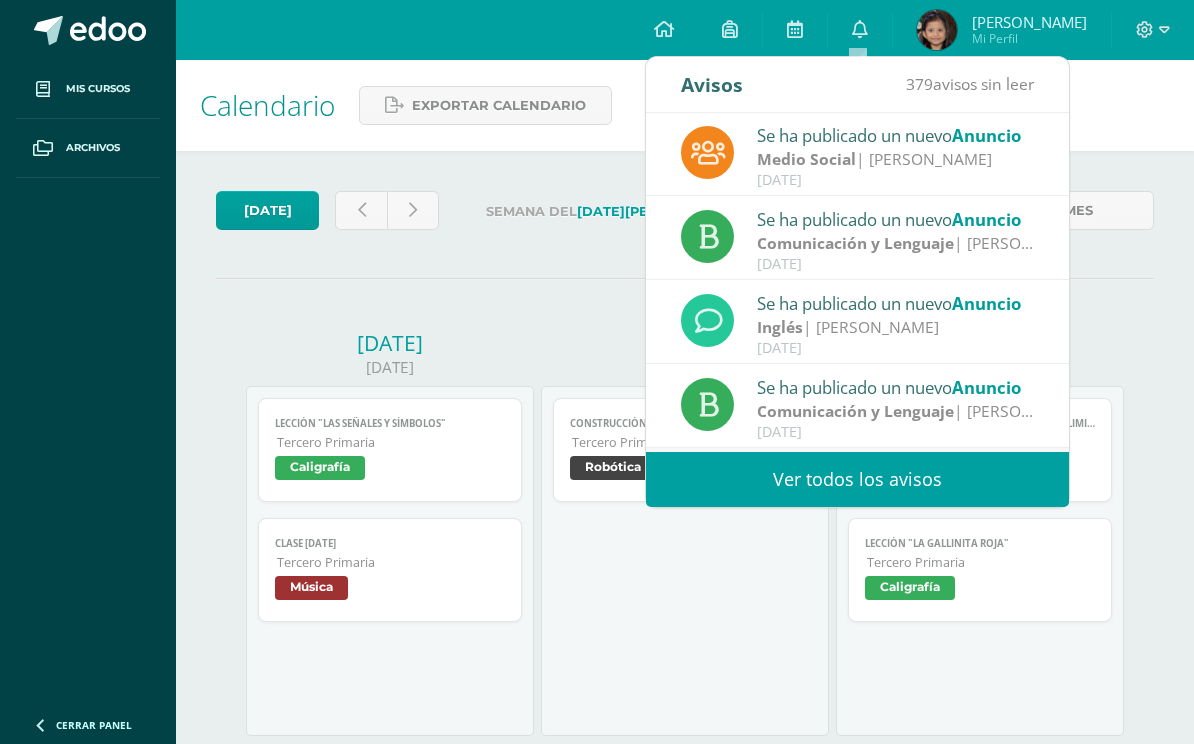 click on "Anuncio" at bounding box center (986, 303) 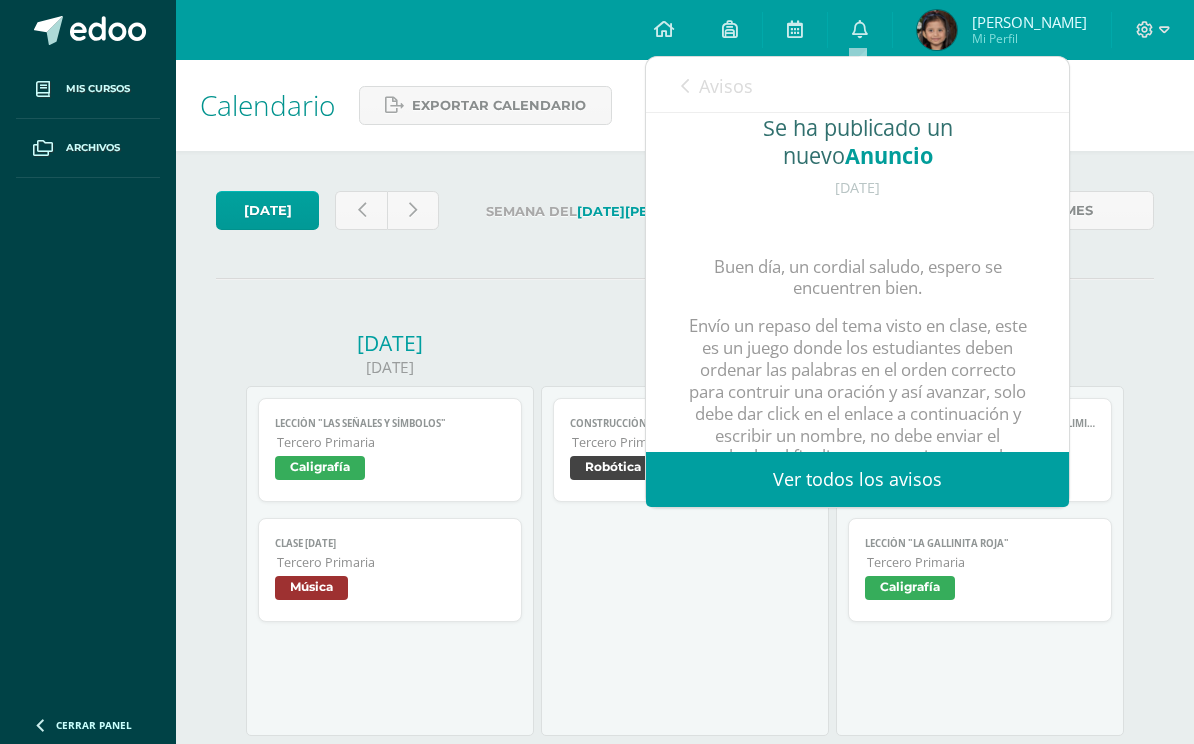 click on "Envío un repaso del tema visto en clase, este es un juego donde los estudiantes deben ordenar las palabras en el orden correcto para contruir una oración y así avanzar, solo debe dar click en el enlace a continuación y escribir un nombre, no debe enviar el resultado, al finalizar automaticamente los envia." at bounding box center (857, 402) 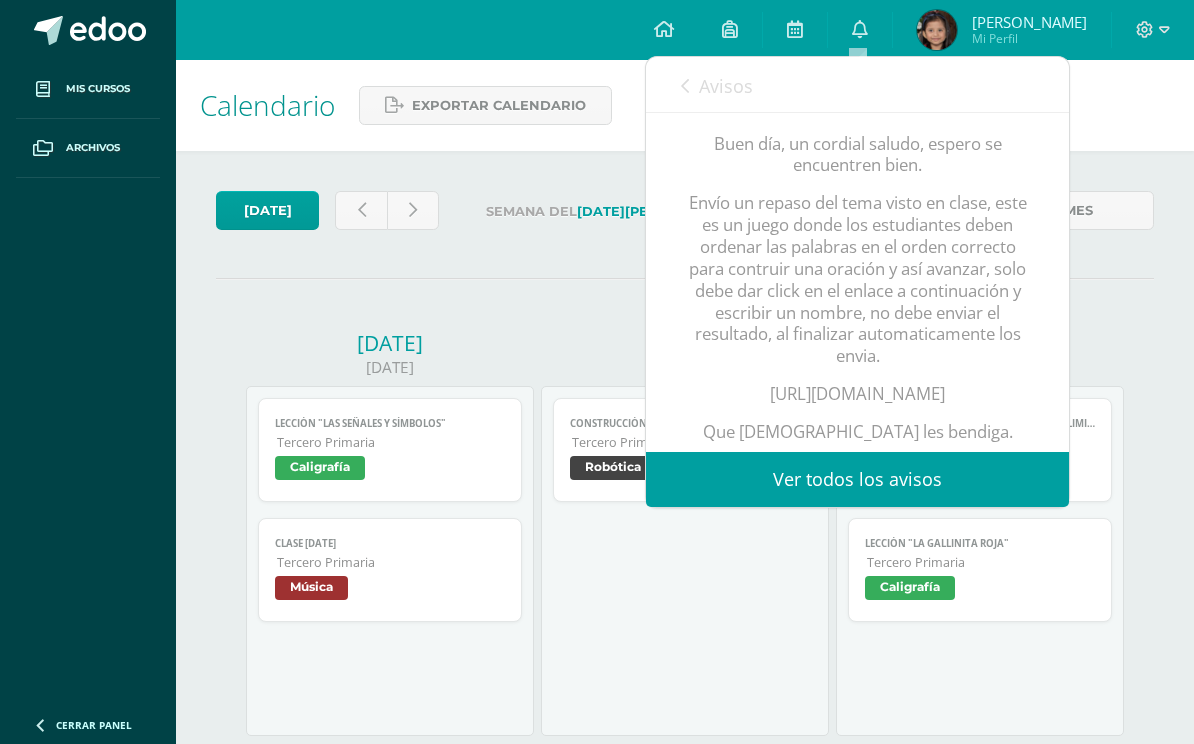scroll, scrollTop: 283, scrollLeft: 0, axis: vertical 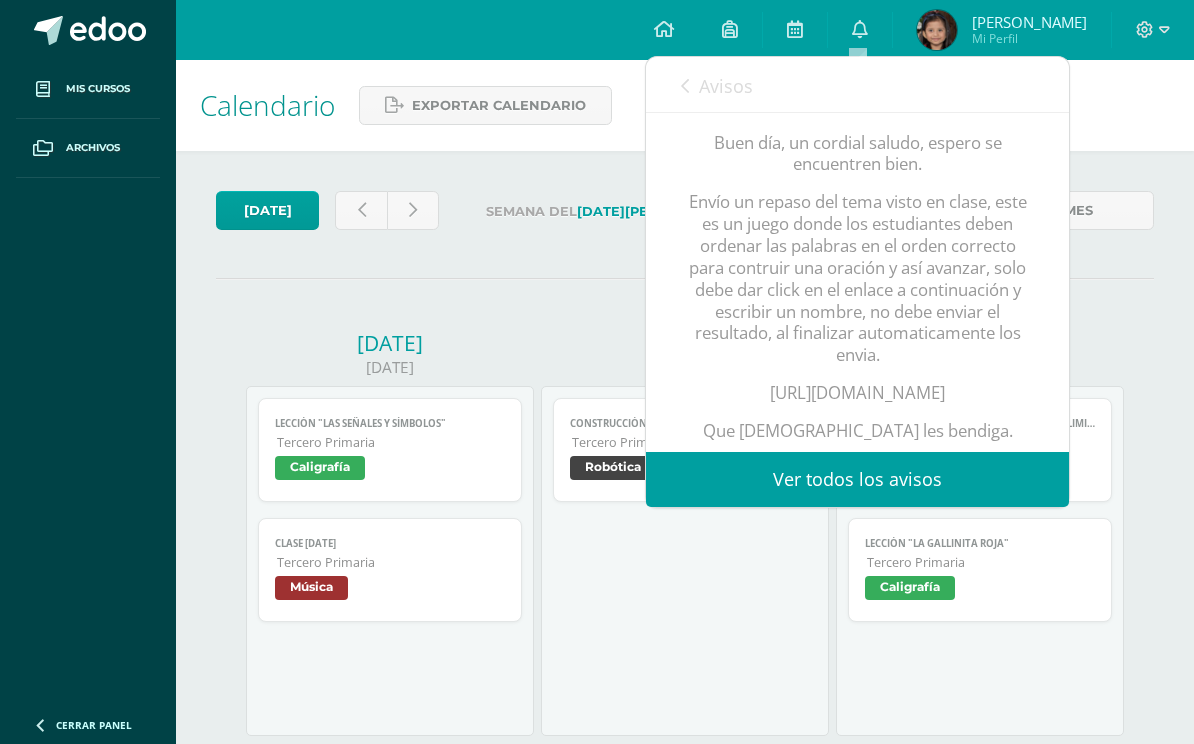 copy on "[URL][DOMAIN_NAME]" 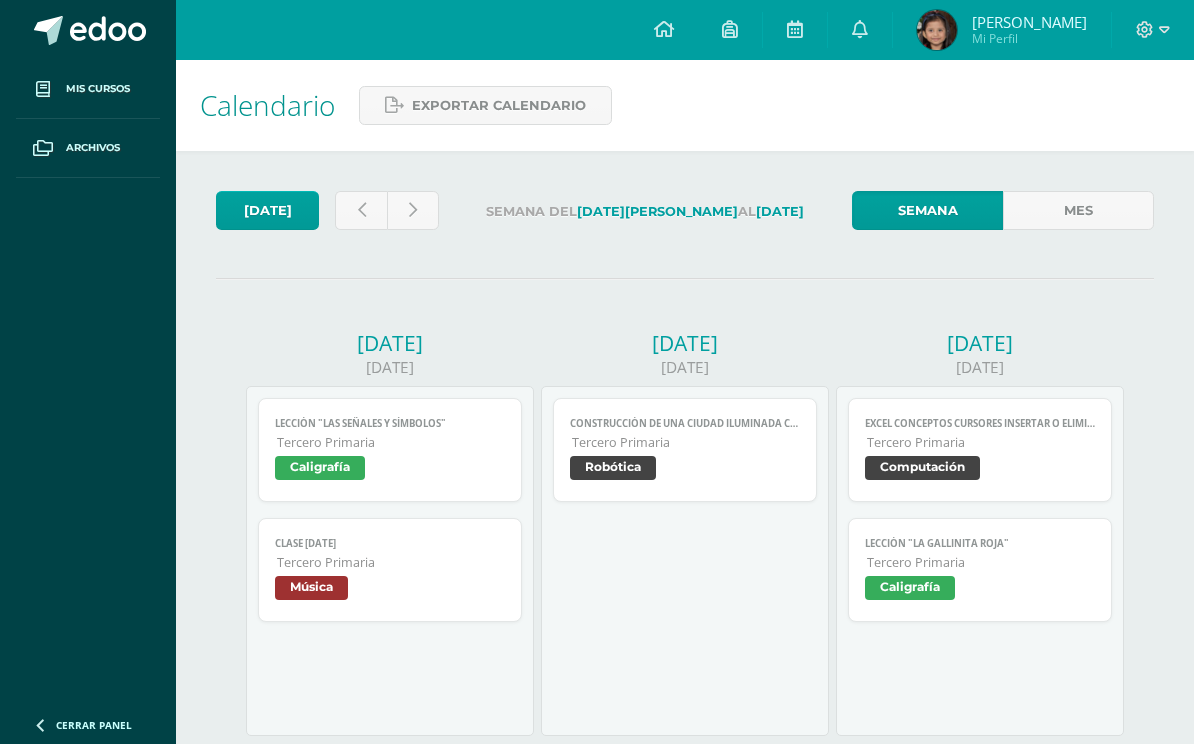 click on "Construcción de una Ciudad Iluminada con Circuitos Simples
Robótica
Cargando contenido Construcción de una Ciudad Iluminada con Circuitos Simples Tercero Primaria Robótica" at bounding box center (685, 561) 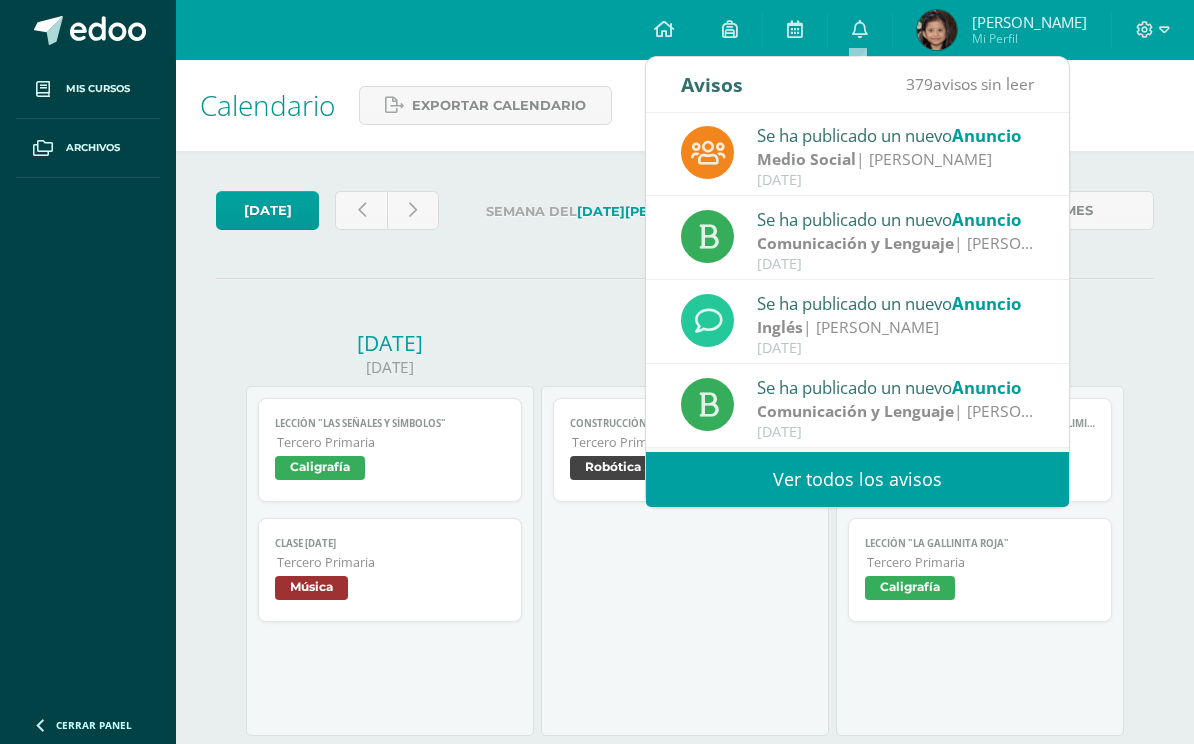 click on "Se ha publicado un nuevo  Anuncio" at bounding box center [896, 135] 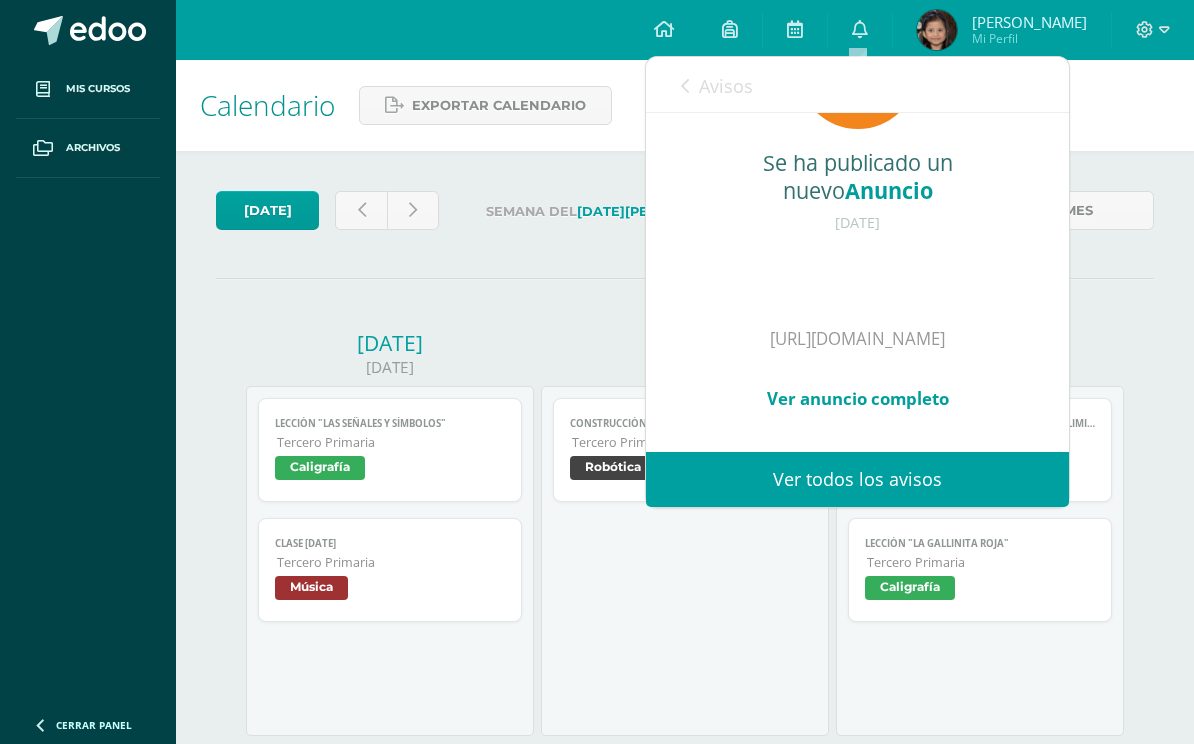 scroll, scrollTop: 222, scrollLeft: 0, axis: vertical 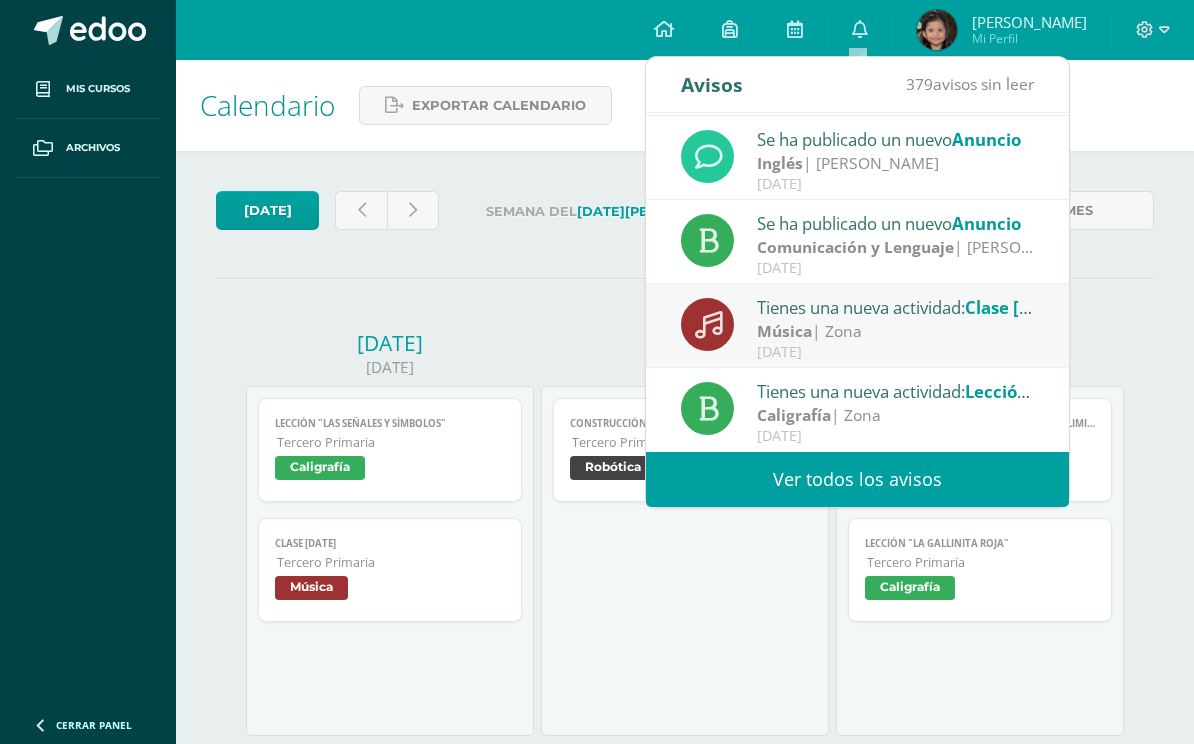 click on "Tienes una nueva actividad:  Lección "La Gallinita Roja"" at bounding box center (896, 391) 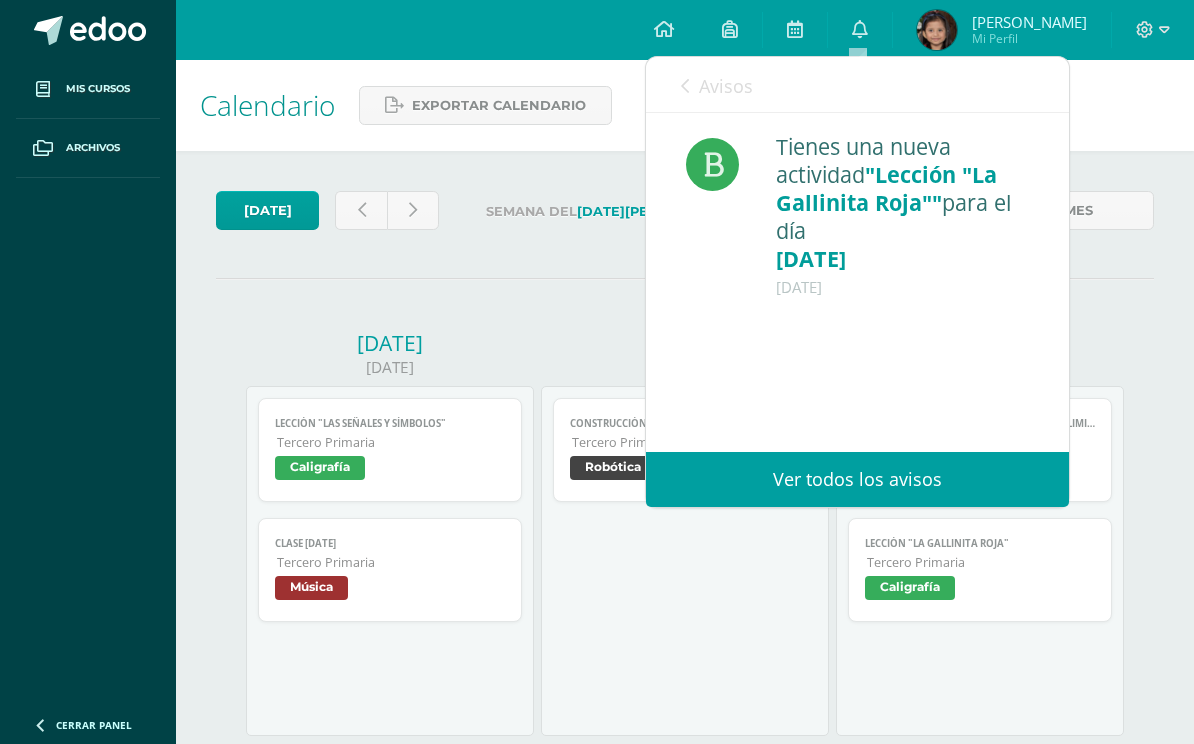 click on "Tienes una nueva actividad  "Lección "La Gallinita Roja""
para el día    [DATE]
[DATE]" at bounding box center (857, 282) 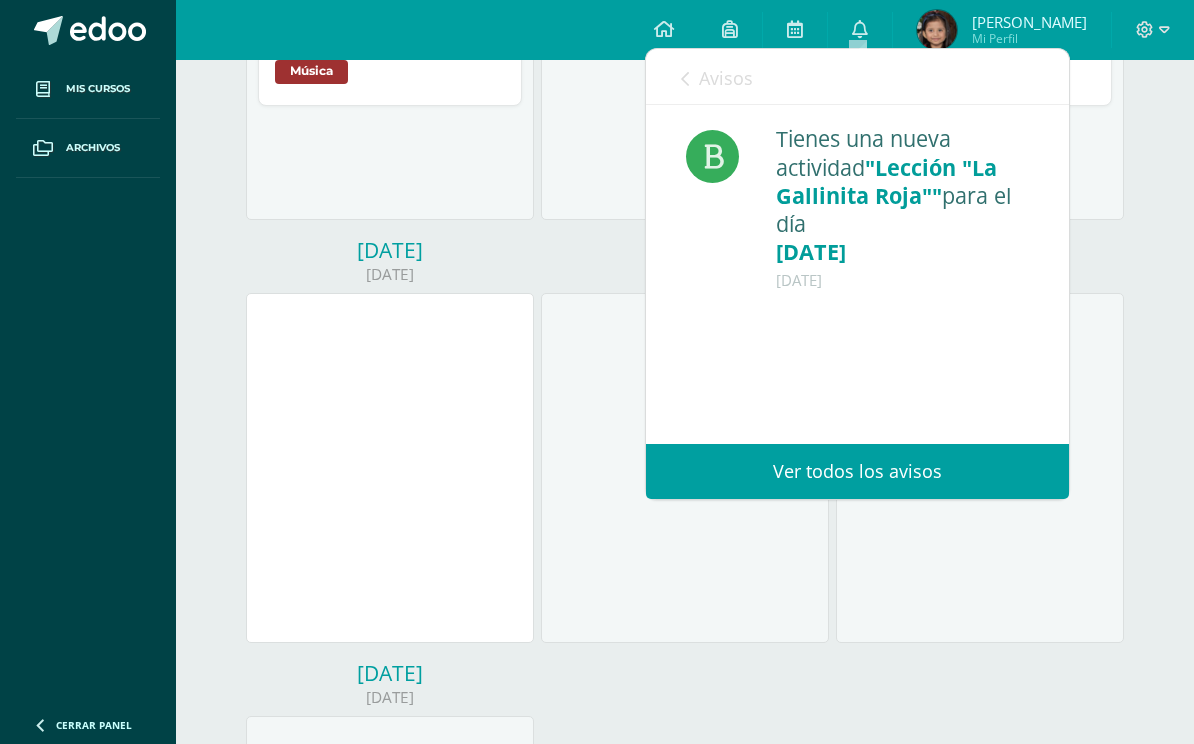 scroll, scrollTop: 518, scrollLeft: 0, axis: vertical 